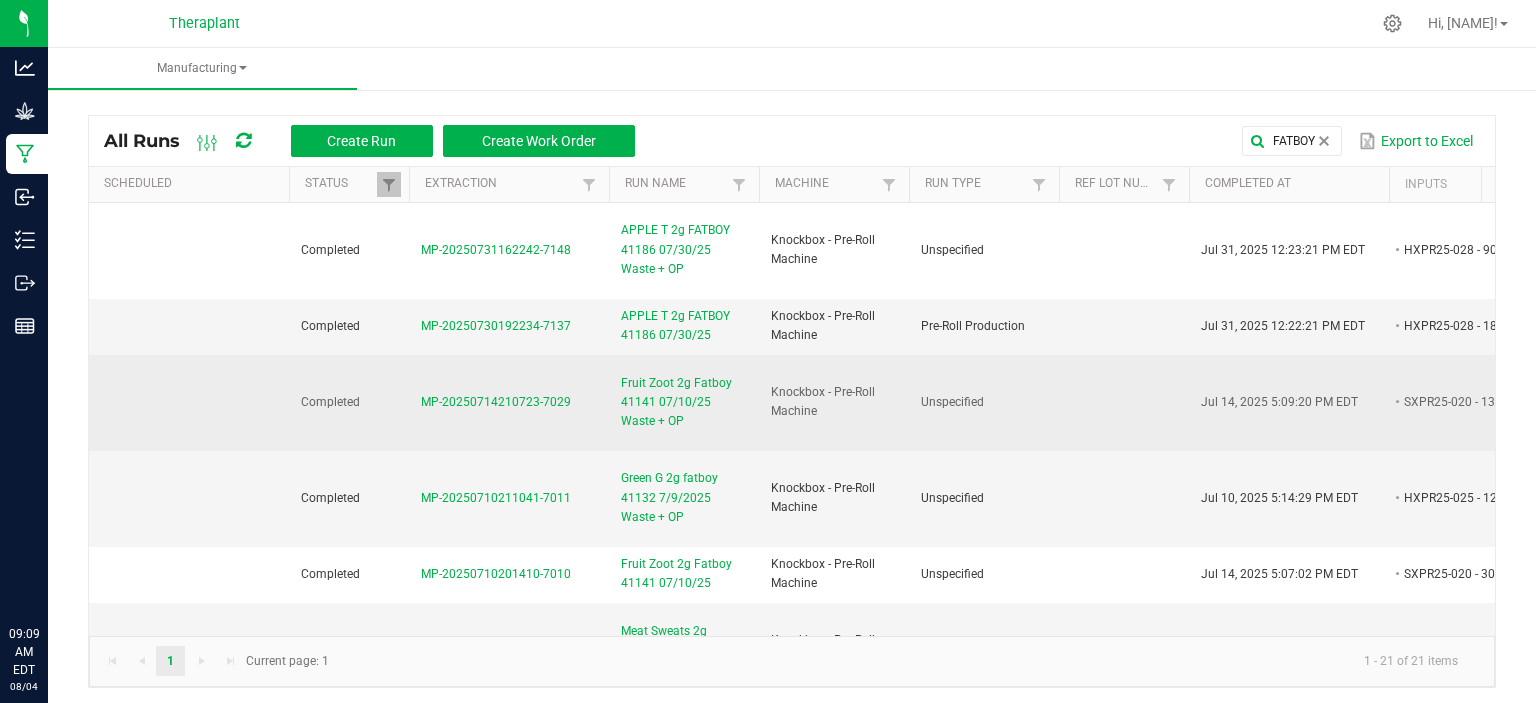 scroll, scrollTop: 0, scrollLeft: 0, axis: both 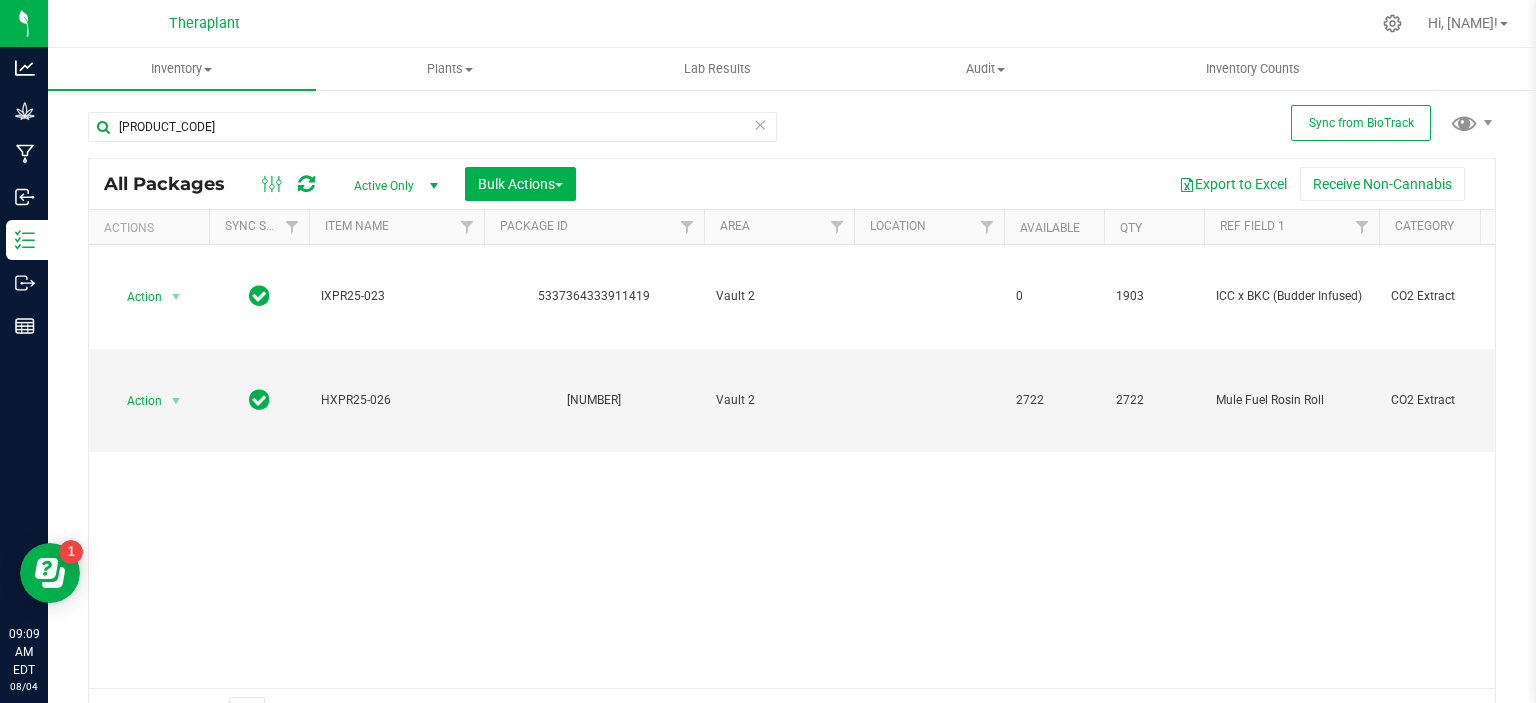 click at bounding box center [760, 124] 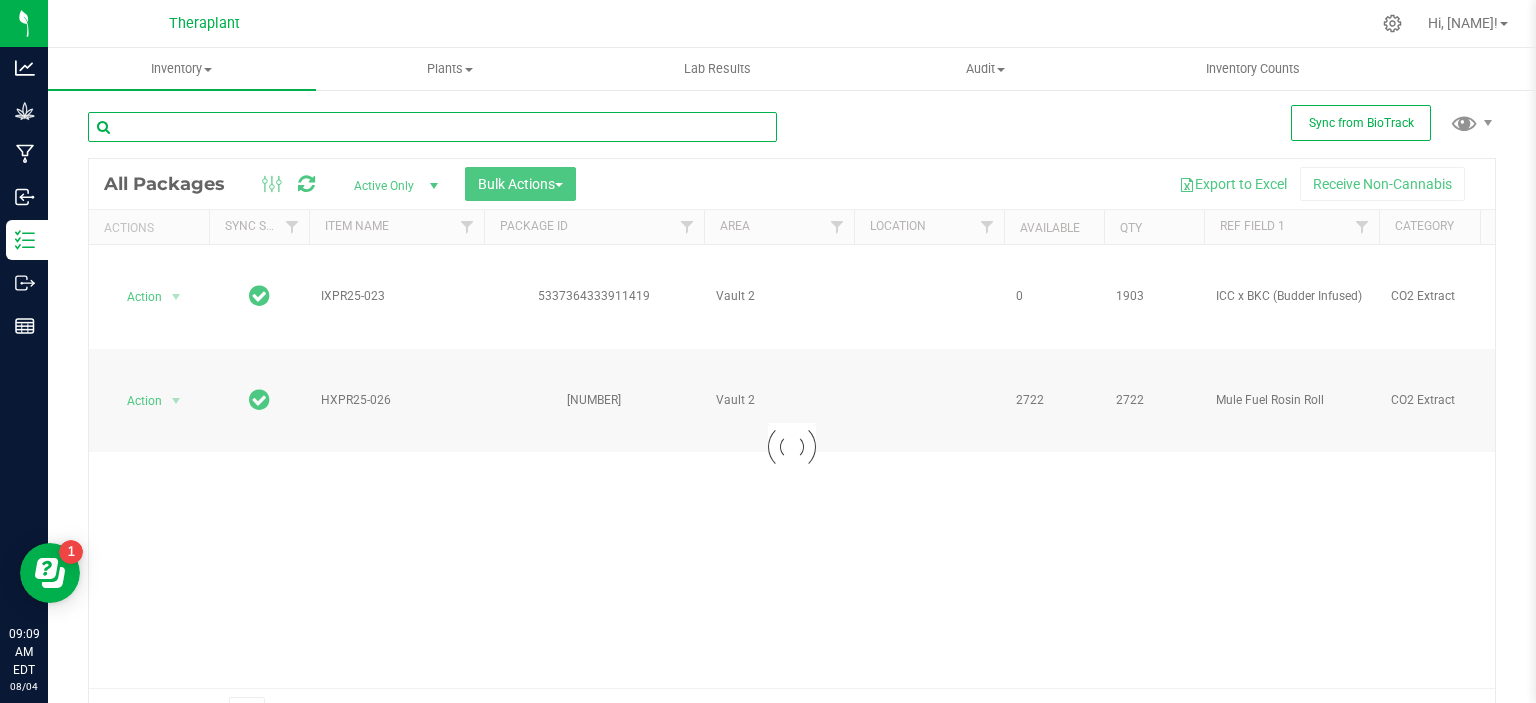 click at bounding box center [432, 127] 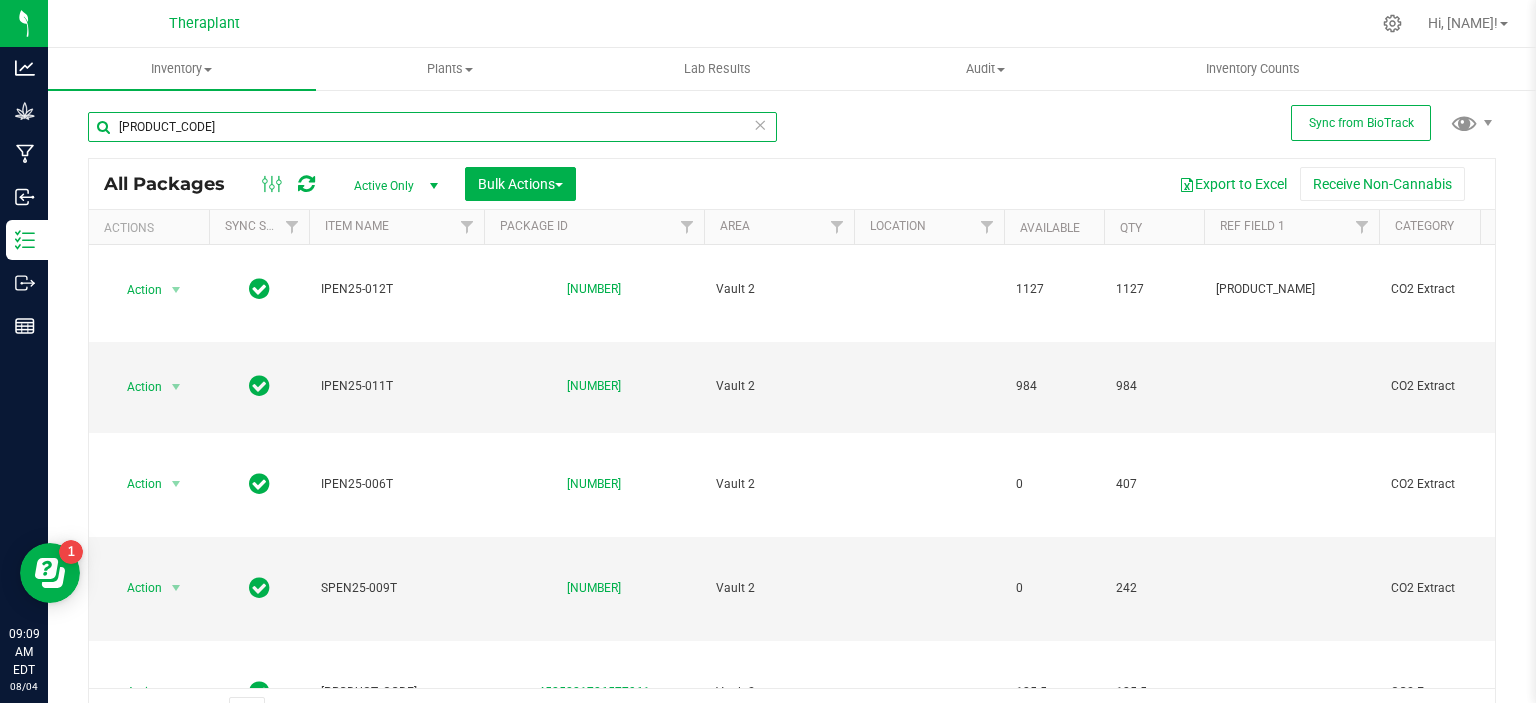 scroll, scrollTop: 1160, scrollLeft: 0, axis: vertical 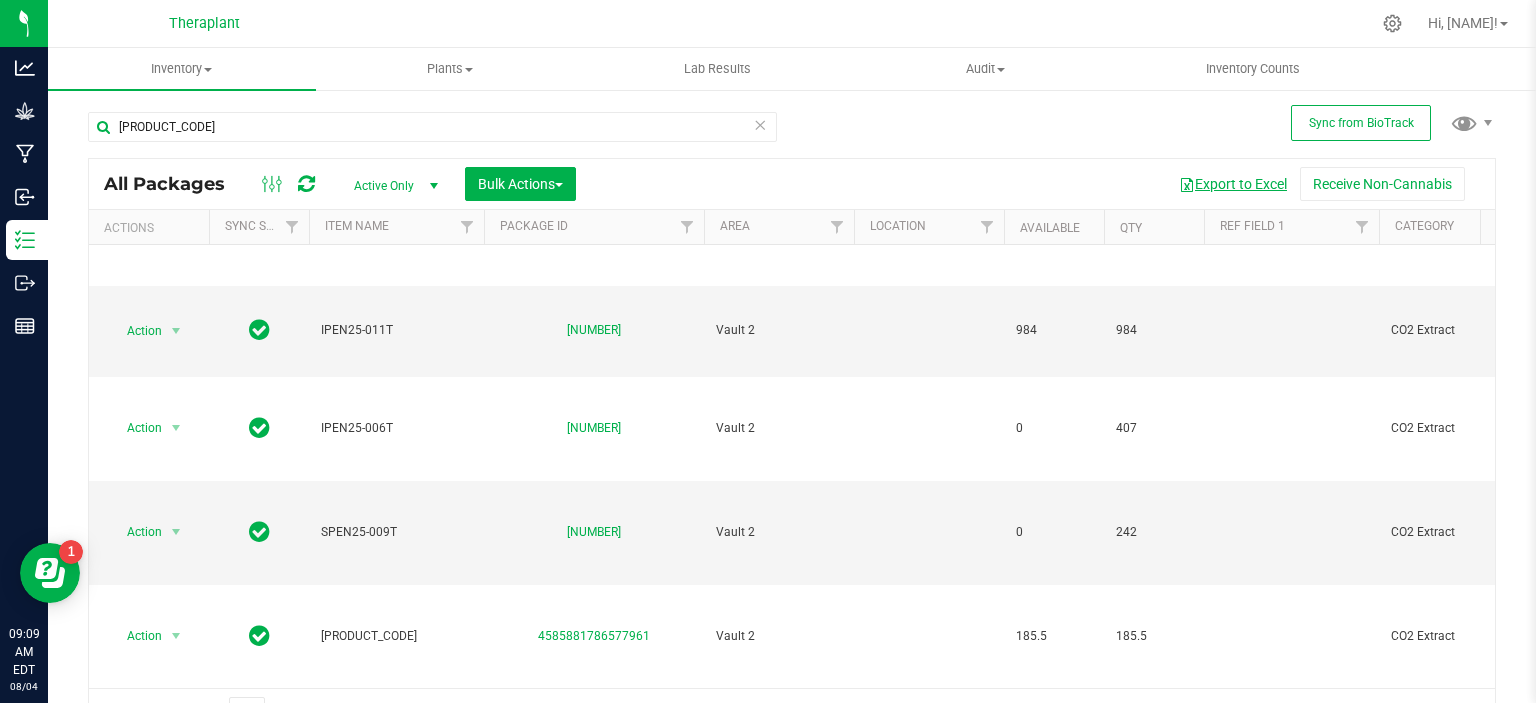 click on "Export to Excel" at bounding box center [1233, 184] 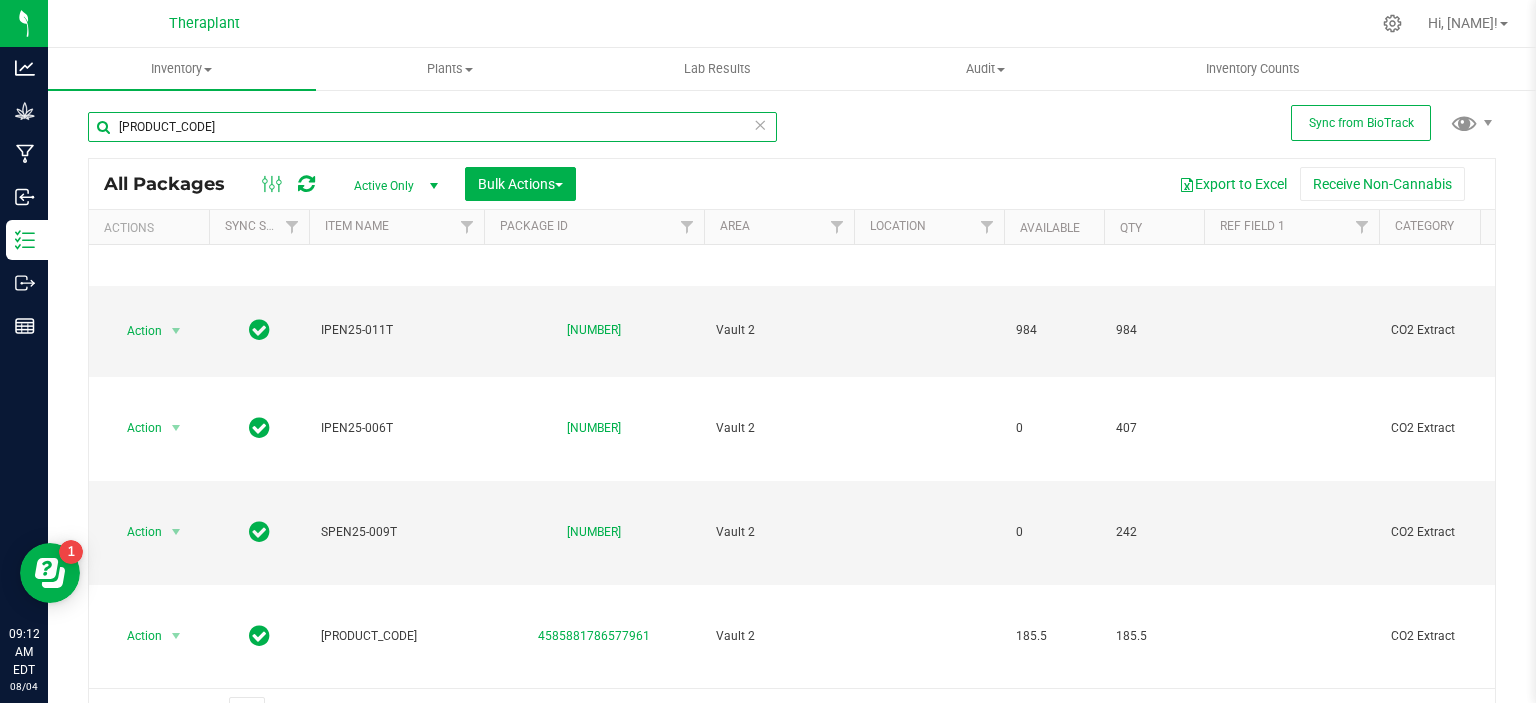 click on "[PRODUCT_CODE]" at bounding box center [432, 127] 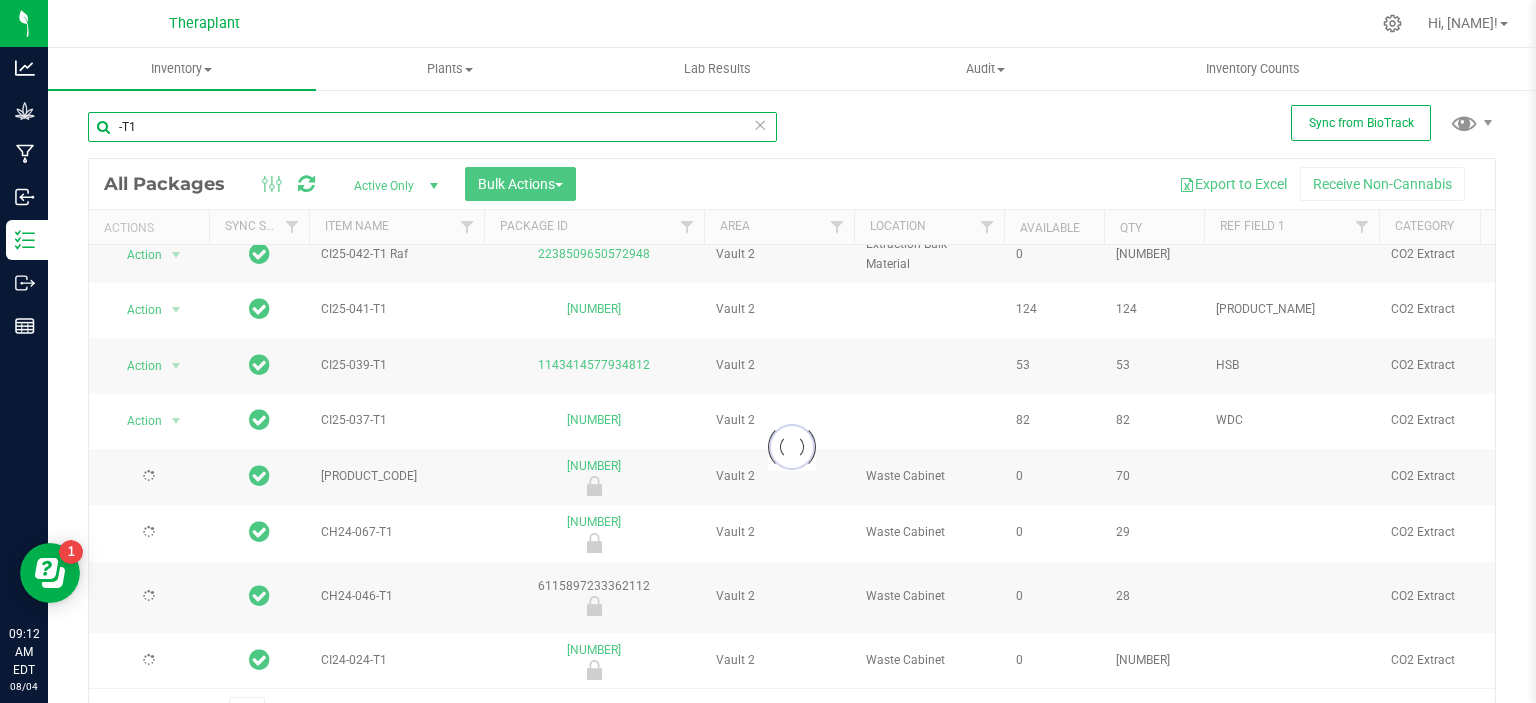 scroll, scrollTop: 0, scrollLeft: 0, axis: both 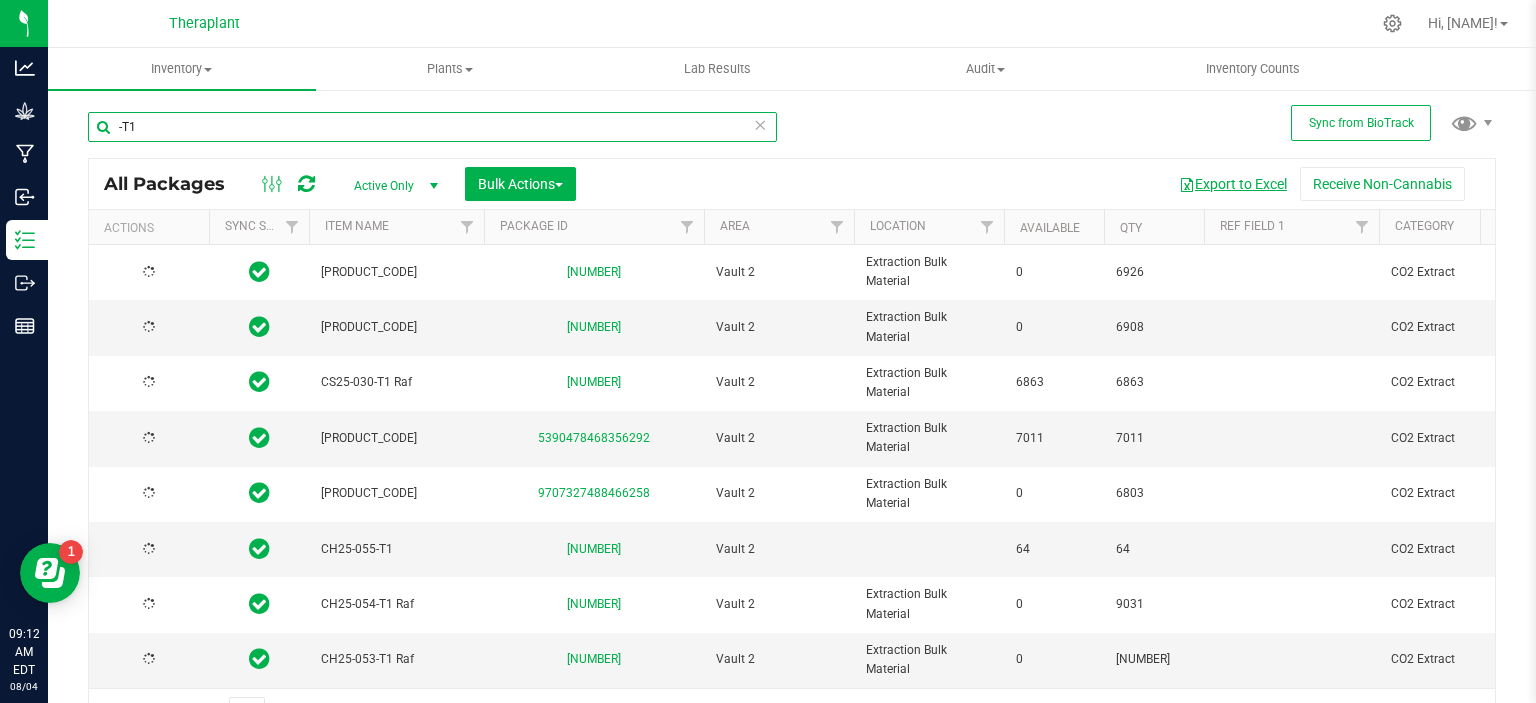 type on "-T1" 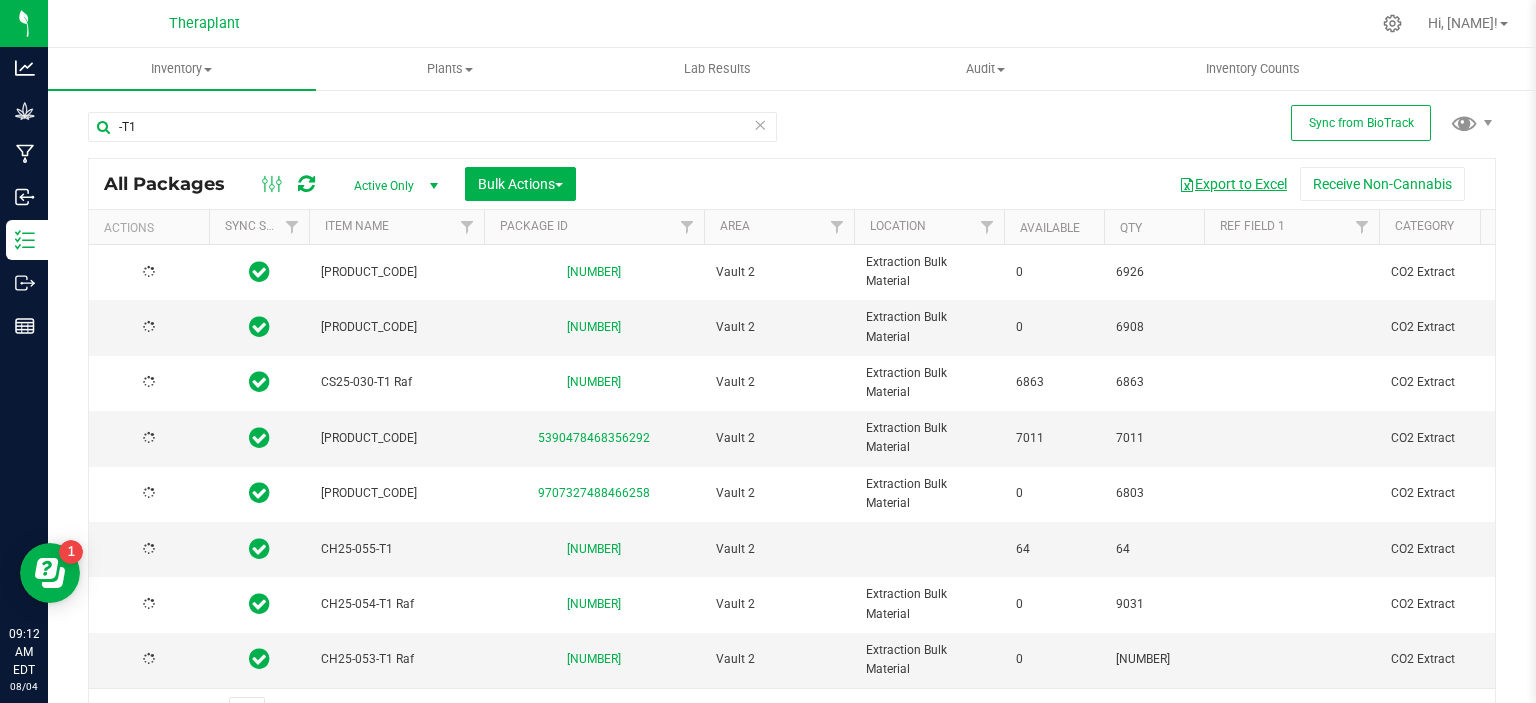 click on "Export to Excel" at bounding box center [1233, 184] 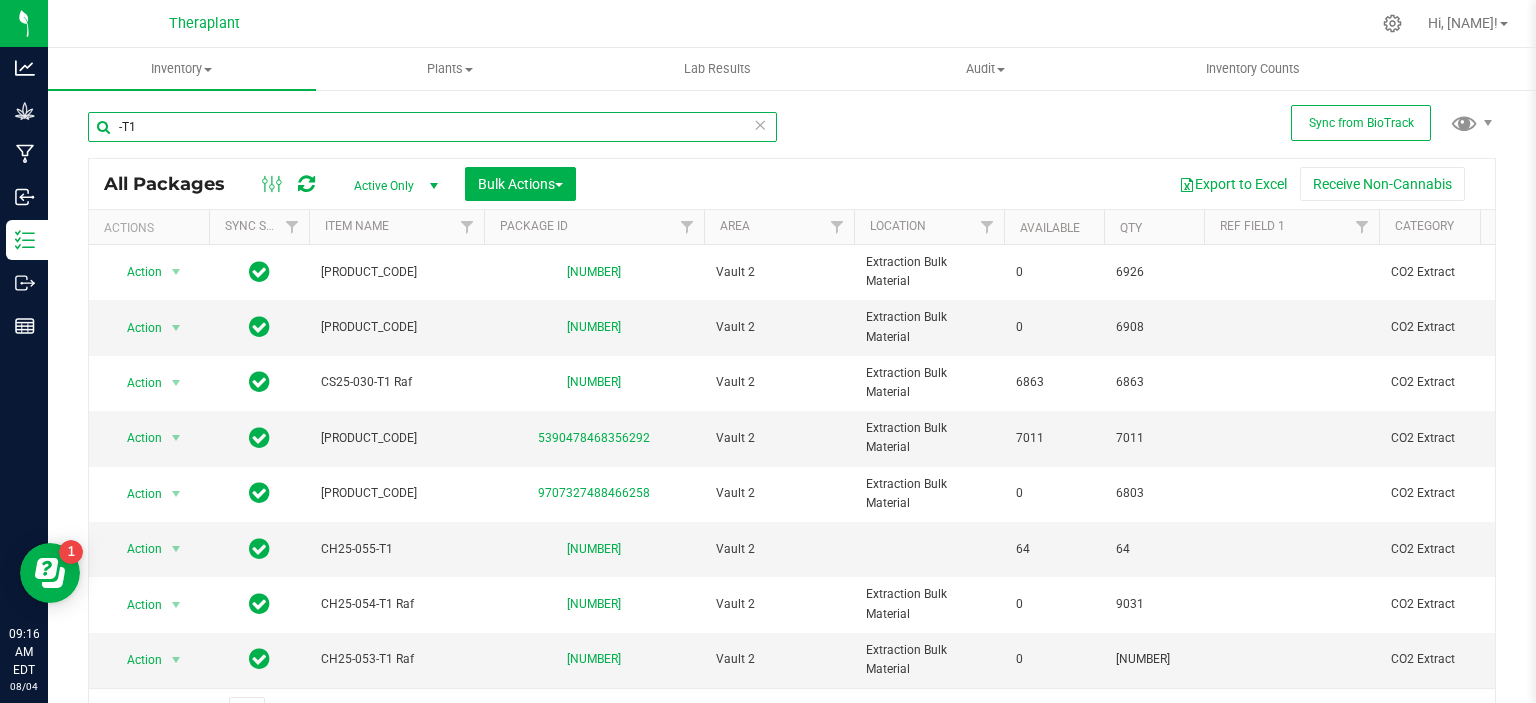 click on "-T1" at bounding box center [432, 127] 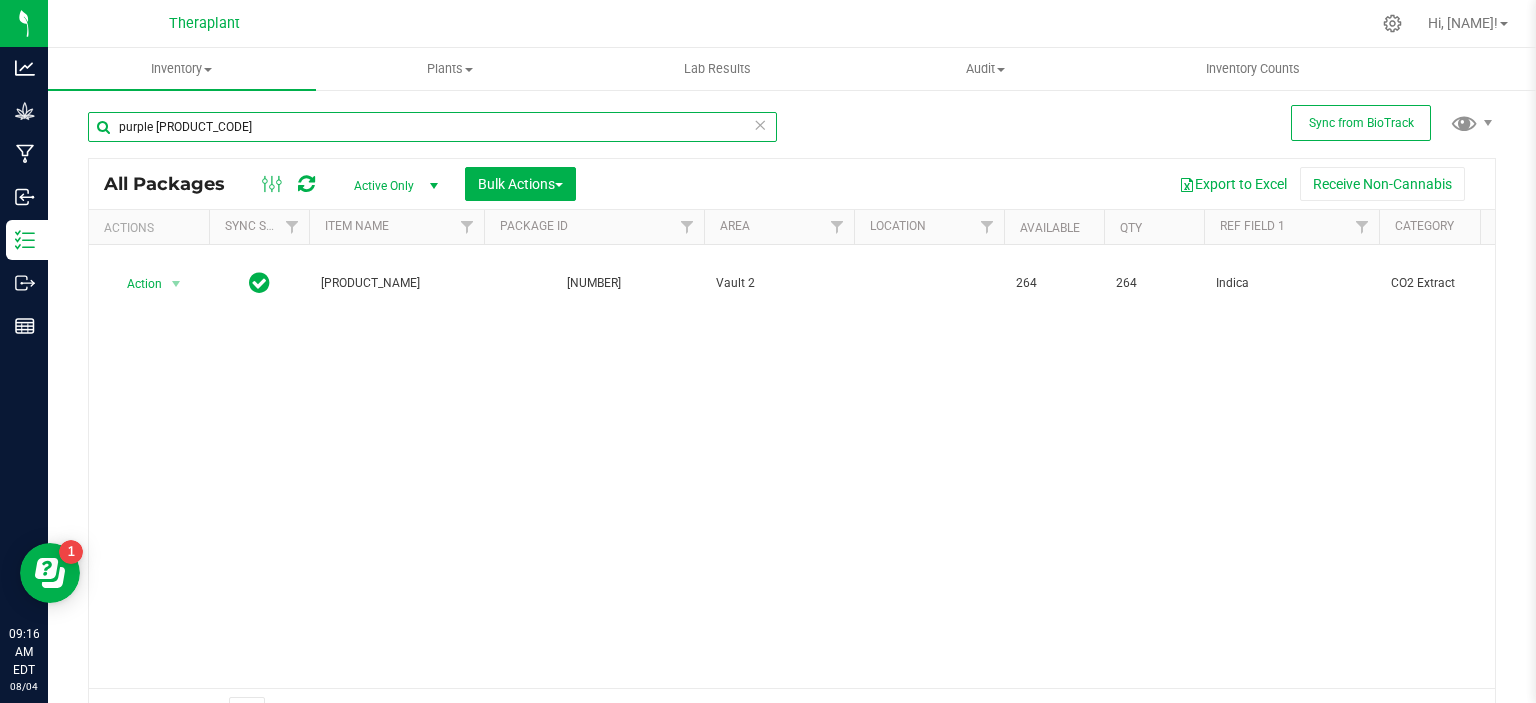 click on "purple [PRODUCT_CODE]" at bounding box center (432, 127) 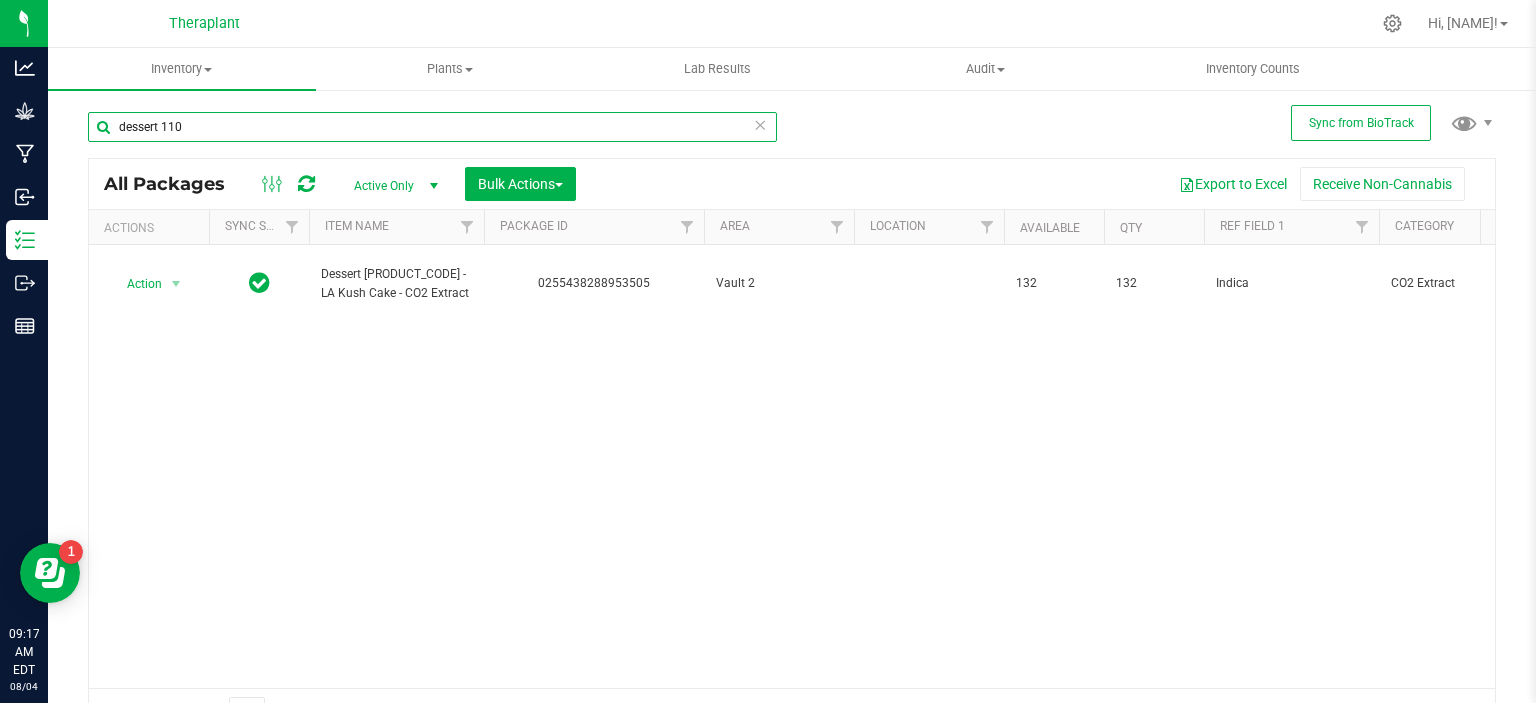 click on "dessert 110" at bounding box center (432, 127) 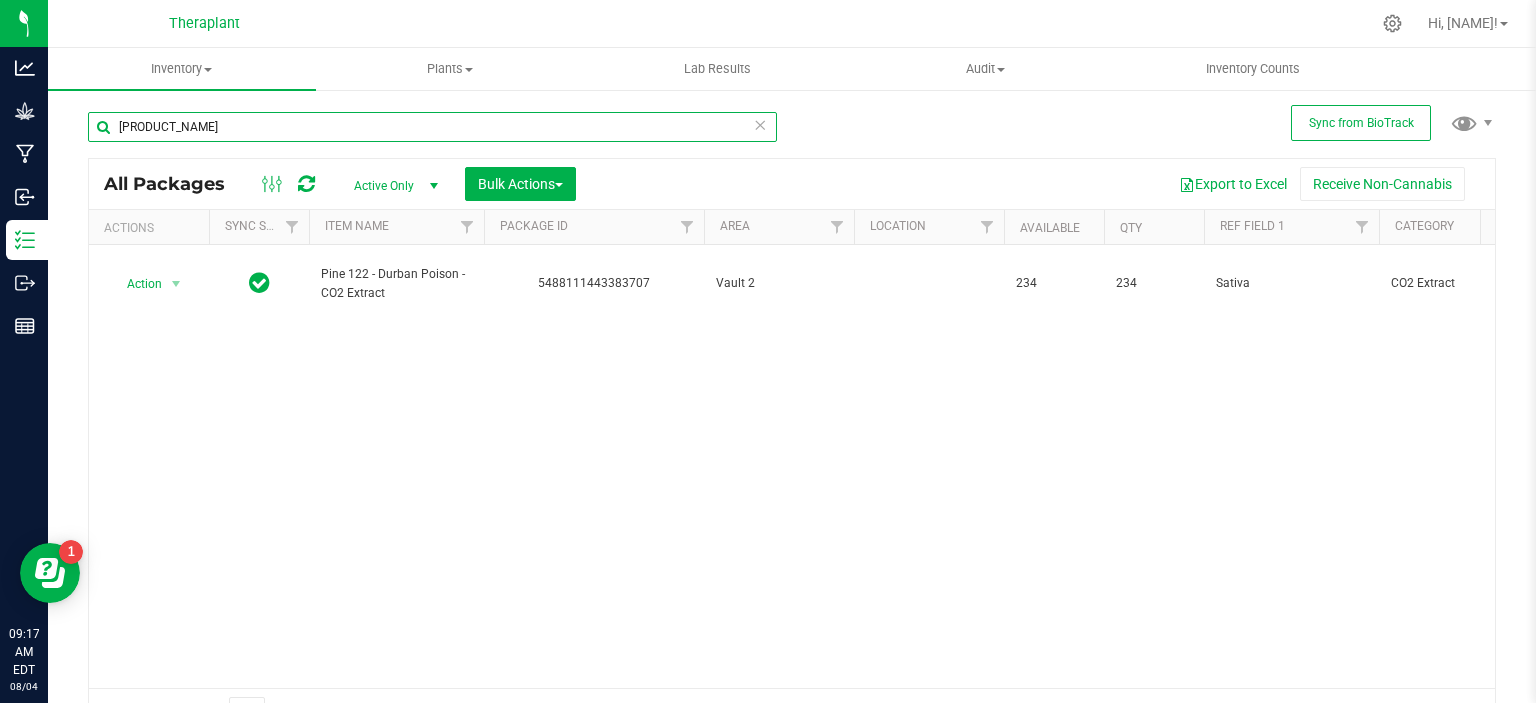 click on "[PRODUCT_NAME]" at bounding box center (432, 127) 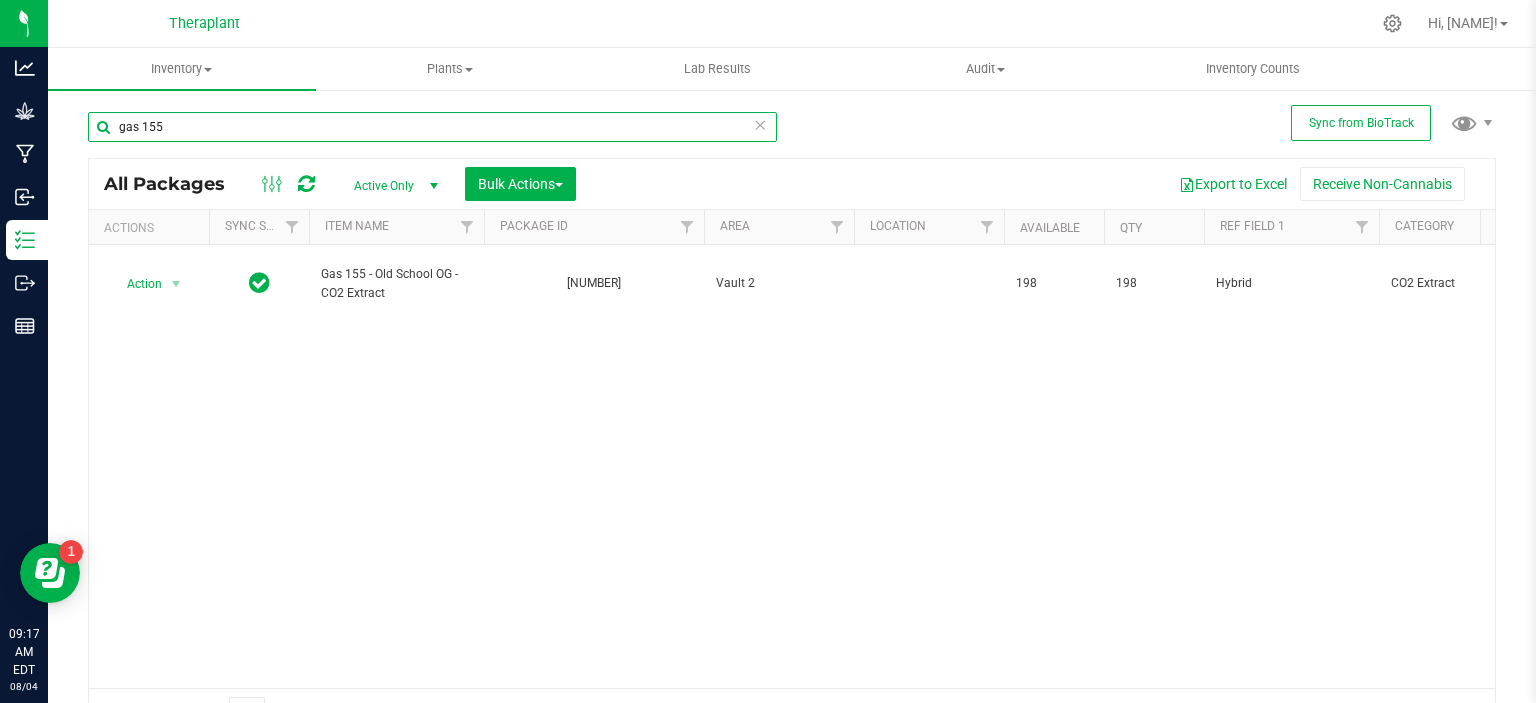 click on "gas 155" at bounding box center (432, 127) 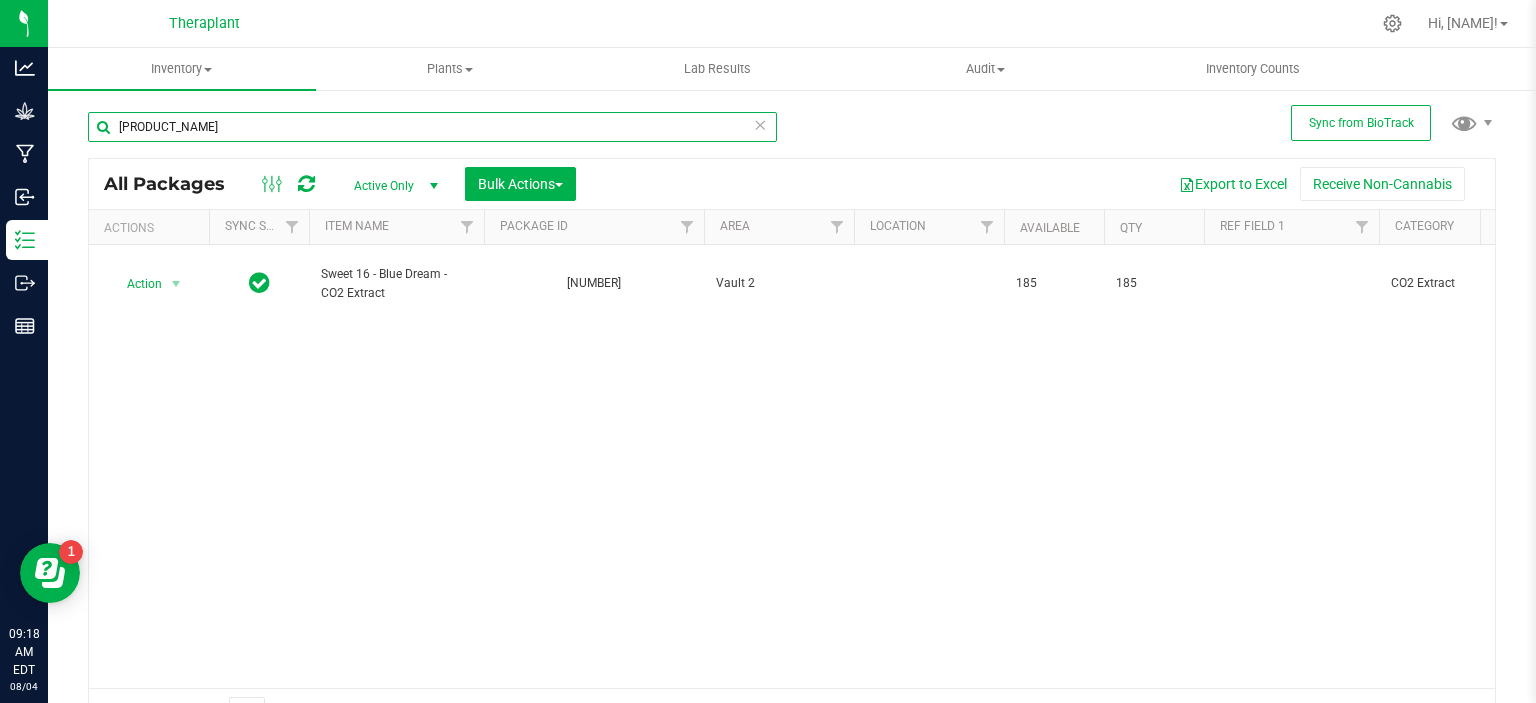 type on "[PRODUCT_NAME]" 